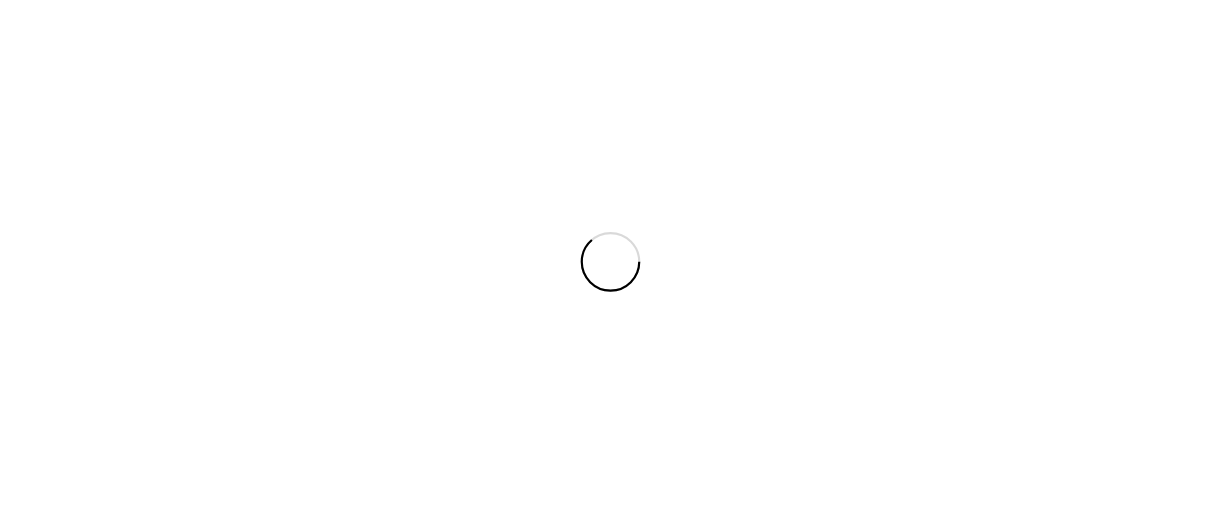 scroll, scrollTop: 0, scrollLeft: 0, axis: both 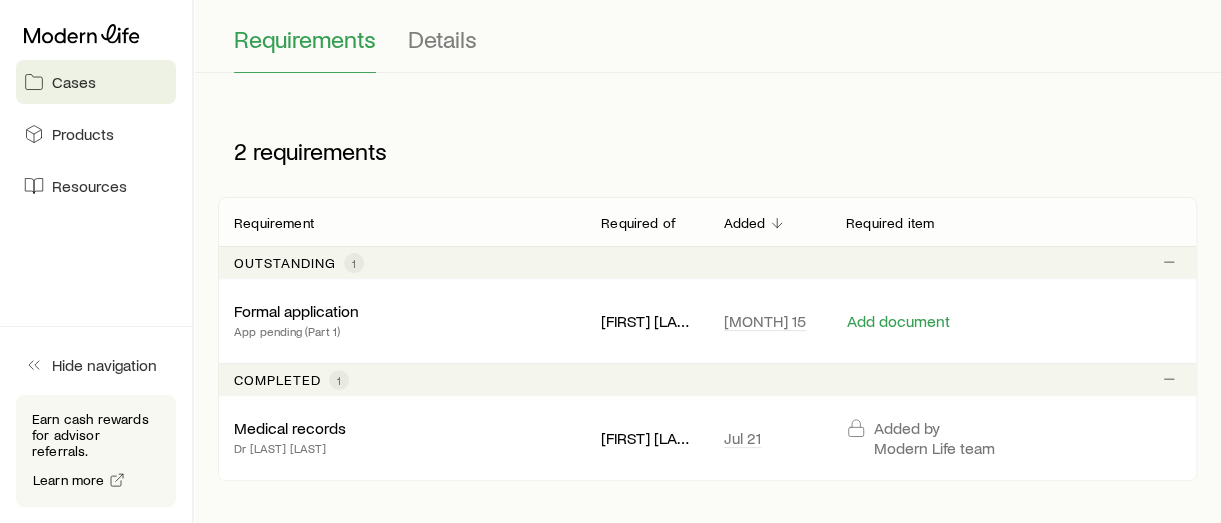 click on "Outstanding" at bounding box center (285, 263) 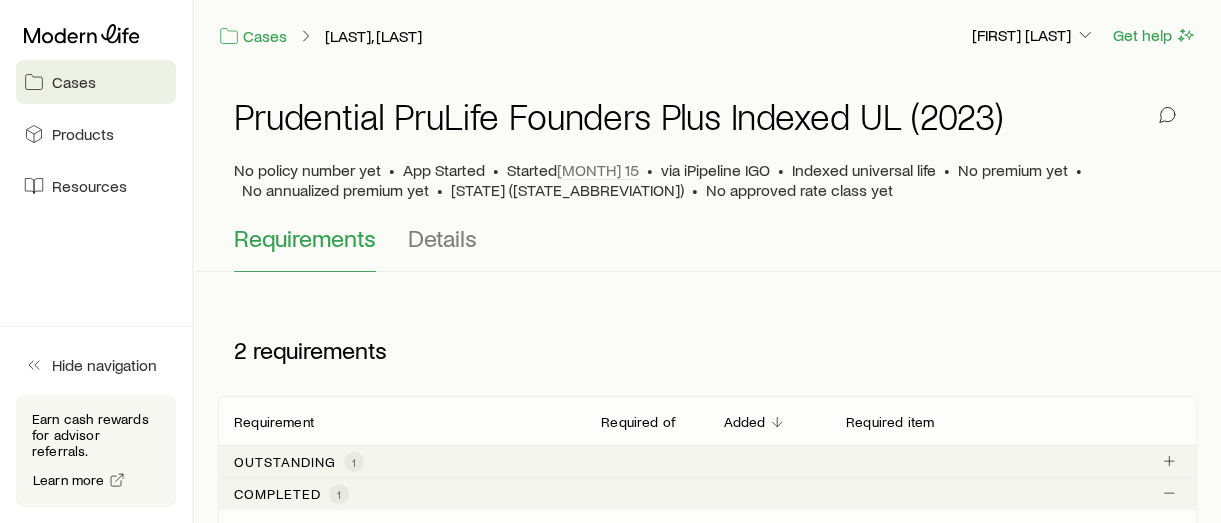 scroll, scrollTop: 0, scrollLeft: 0, axis: both 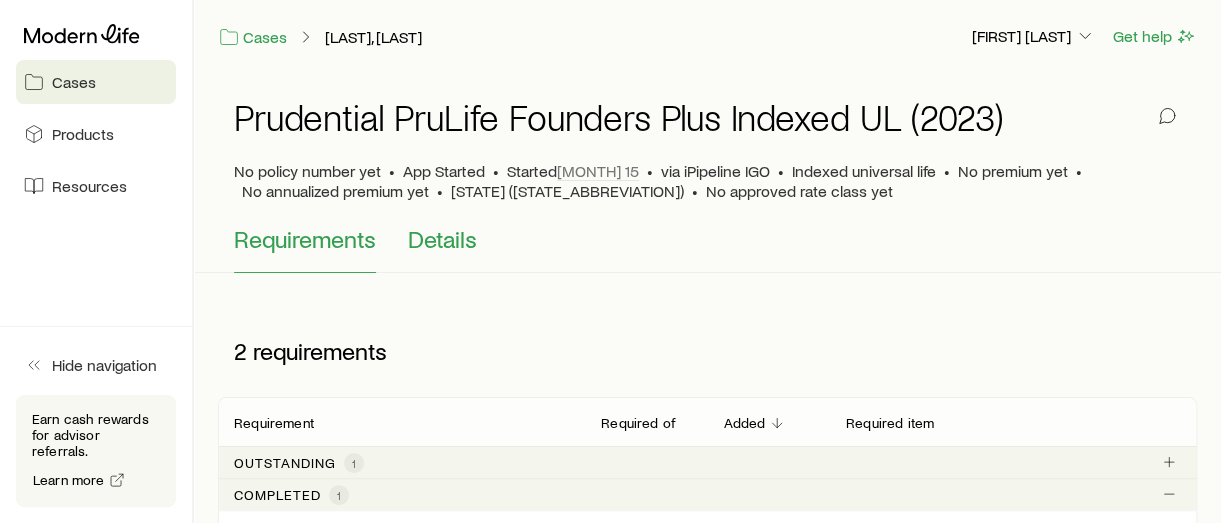 click on "Details" at bounding box center (442, 239) 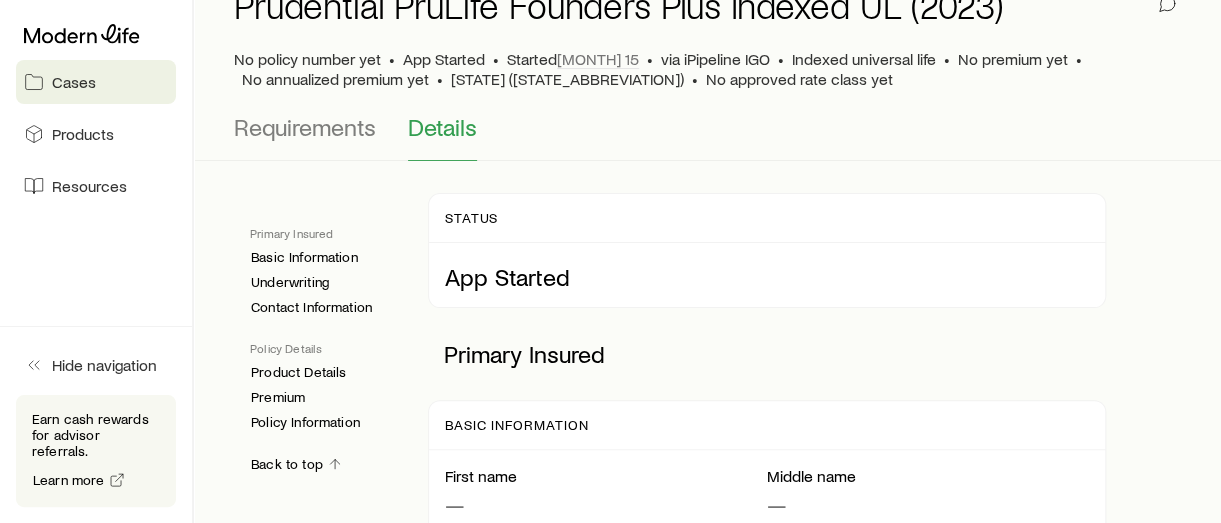 scroll, scrollTop: 200, scrollLeft: 0, axis: vertical 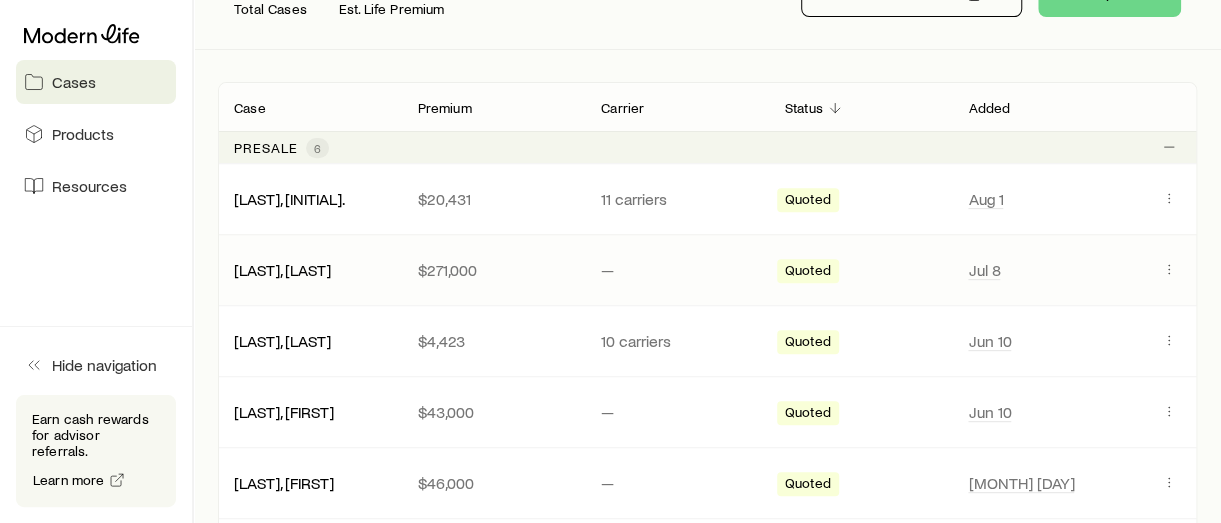 click on "Quoted" at bounding box center (808, 272) 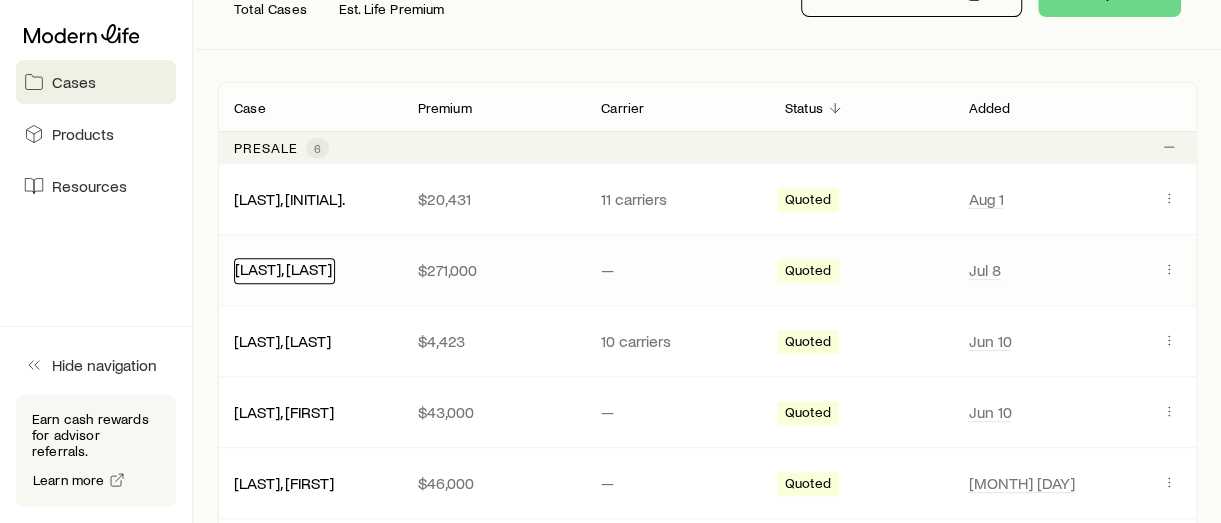 click on "Client, Valued" at bounding box center (283, 268) 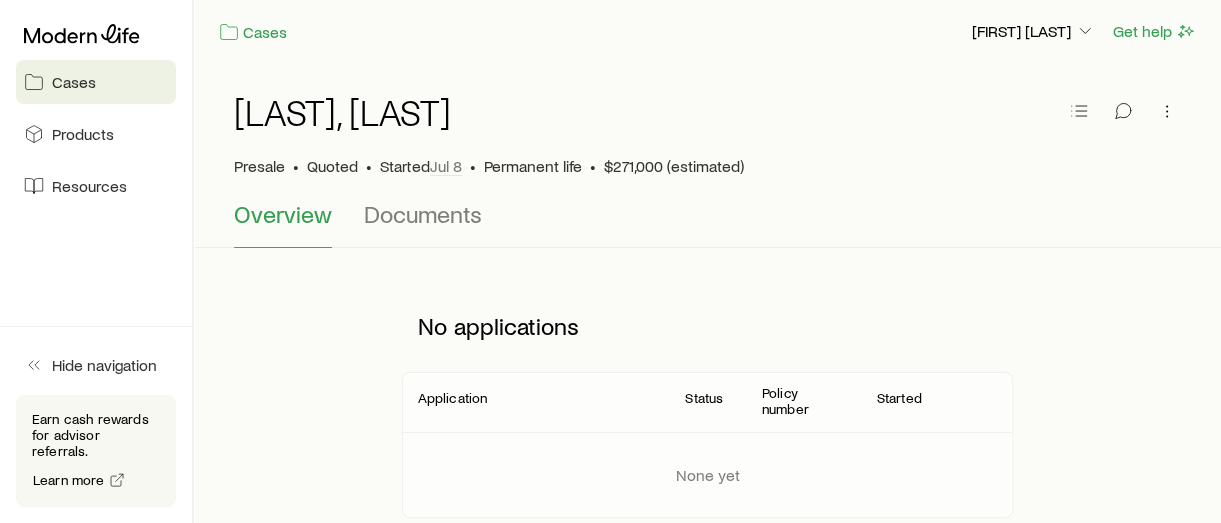 scroll, scrollTop: 0, scrollLeft: 0, axis: both 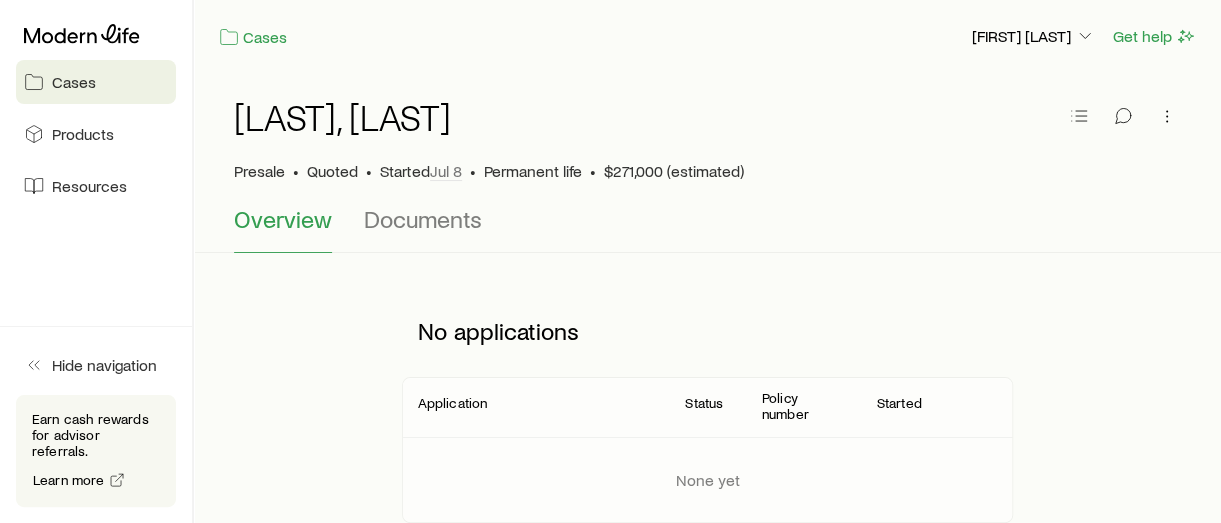 click on "Cases" at bounding box center [96, 82] 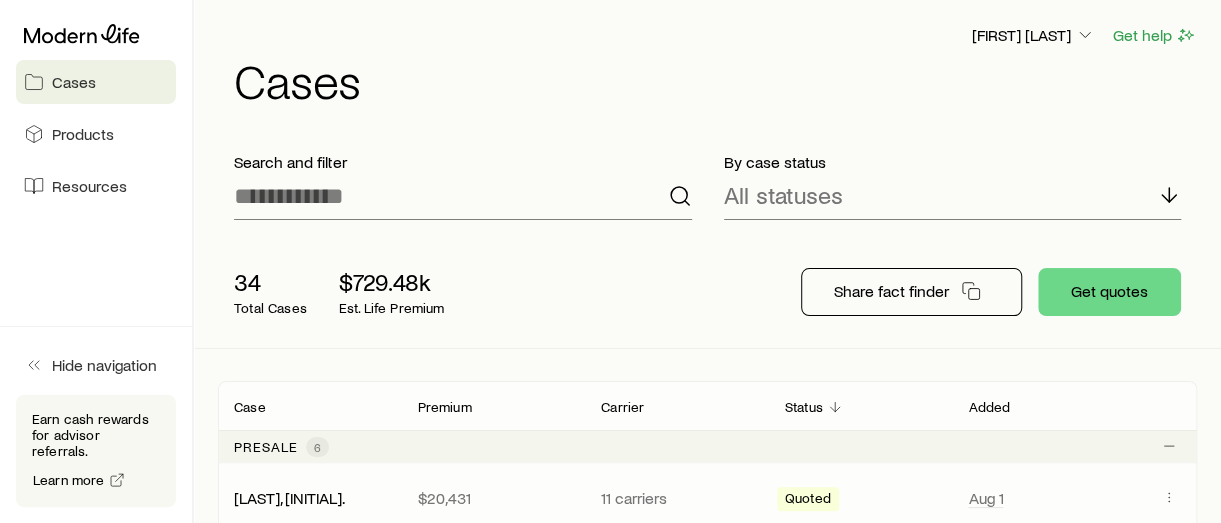 scroll, scrollTop: 200, scrollLeft: 0, axis: vertical 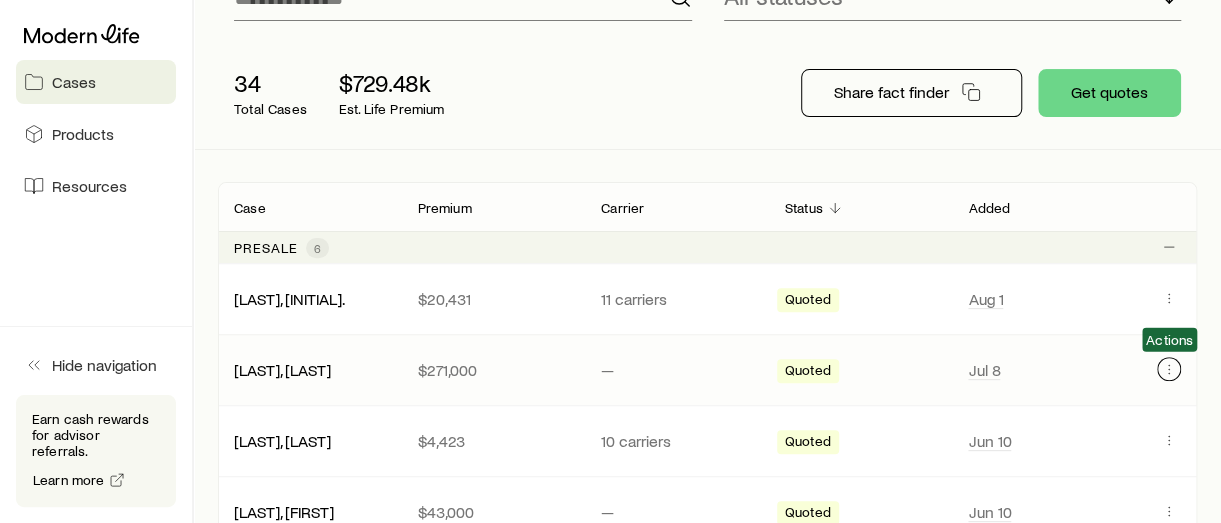 click 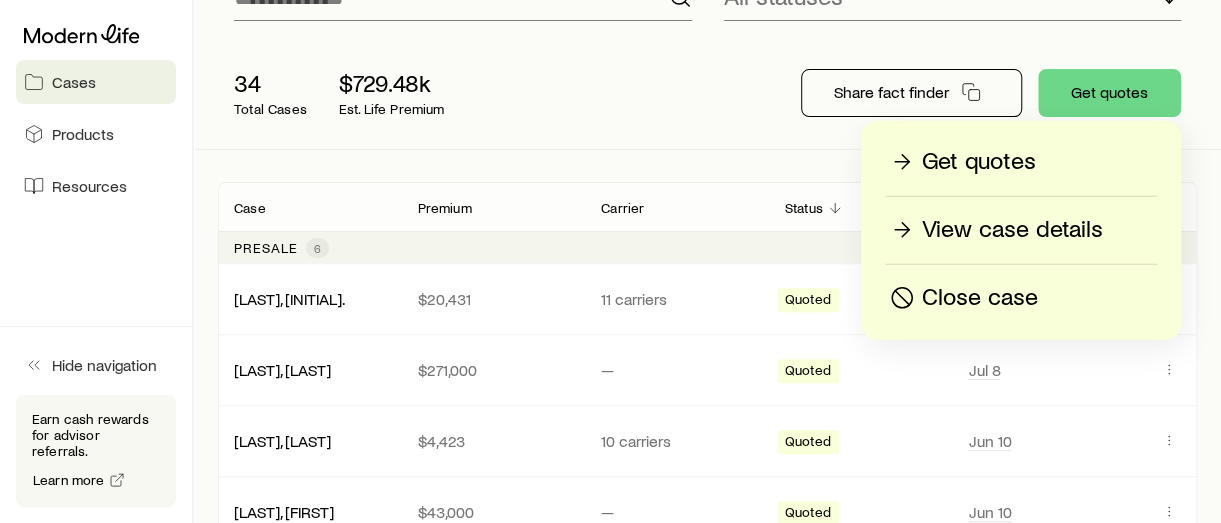 click on "Close case" at bounding box center [980, 298] 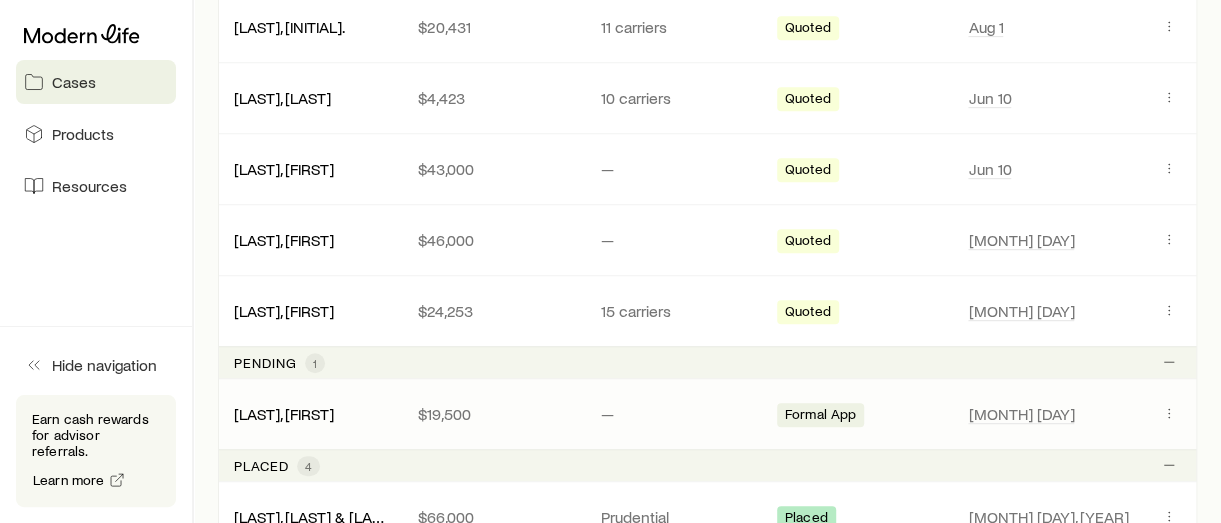 scroll, scrollTop: 500, scrollLeft: 0, axis: vertical 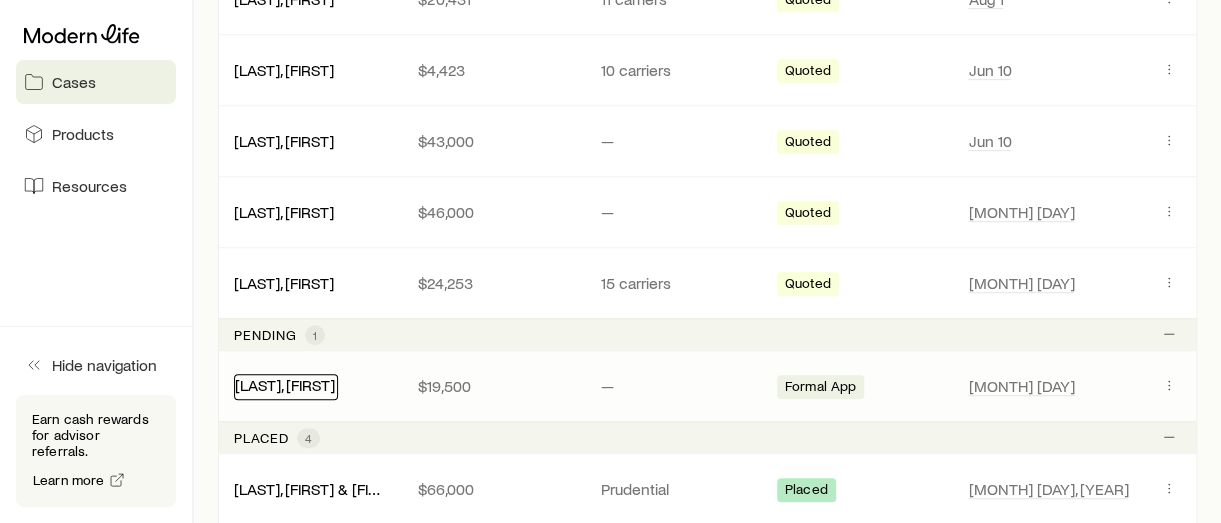 click on "[LAST], [FIRST]" at bounding box center (285, 384) 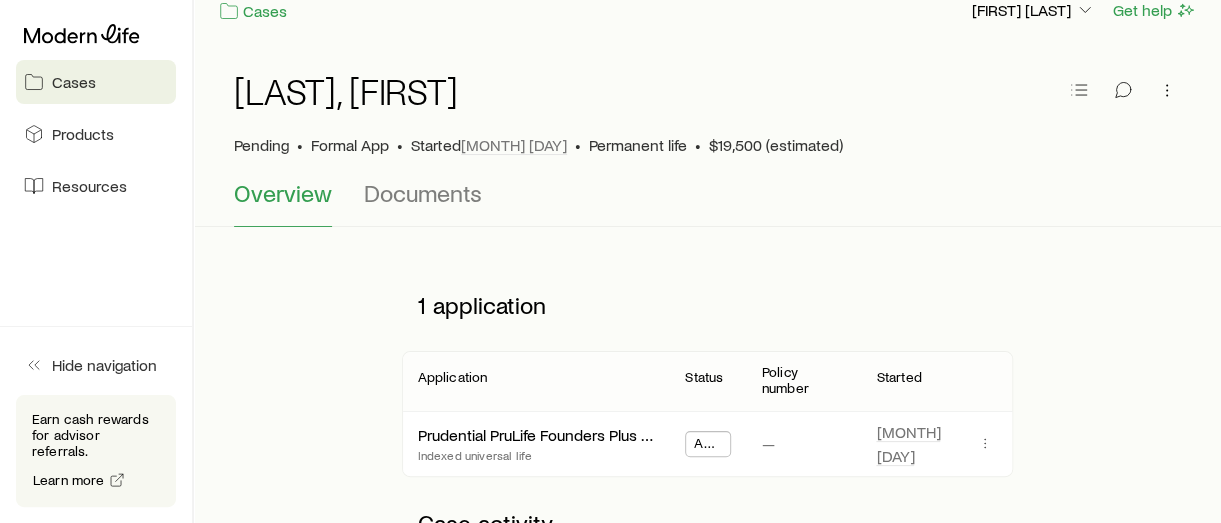 scroll, scrollTop: 0, scrollLeft: 0, axis: both 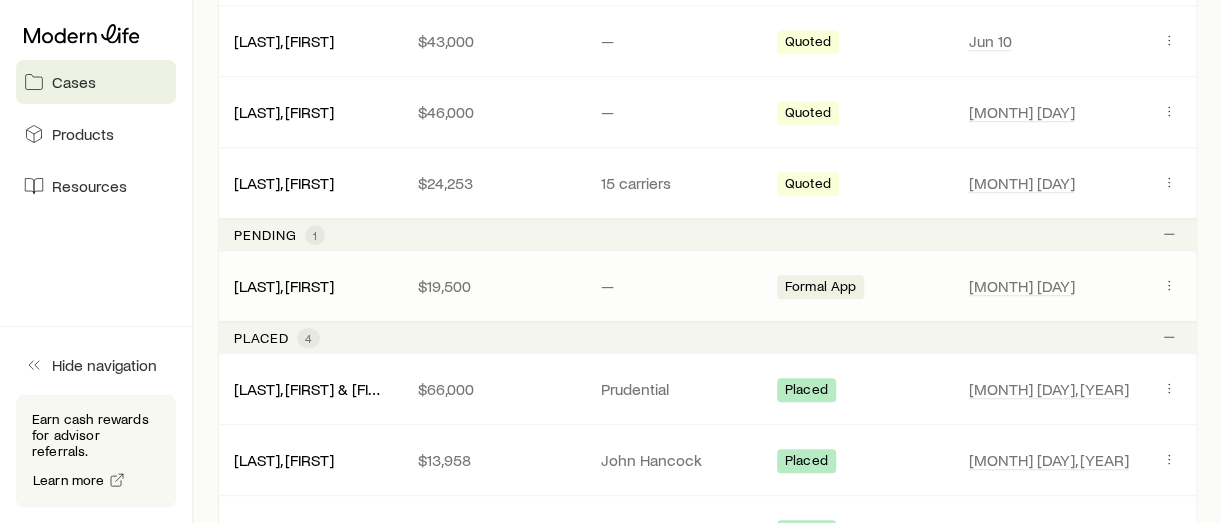click on "$19,500" at bounding box center (494, 286) 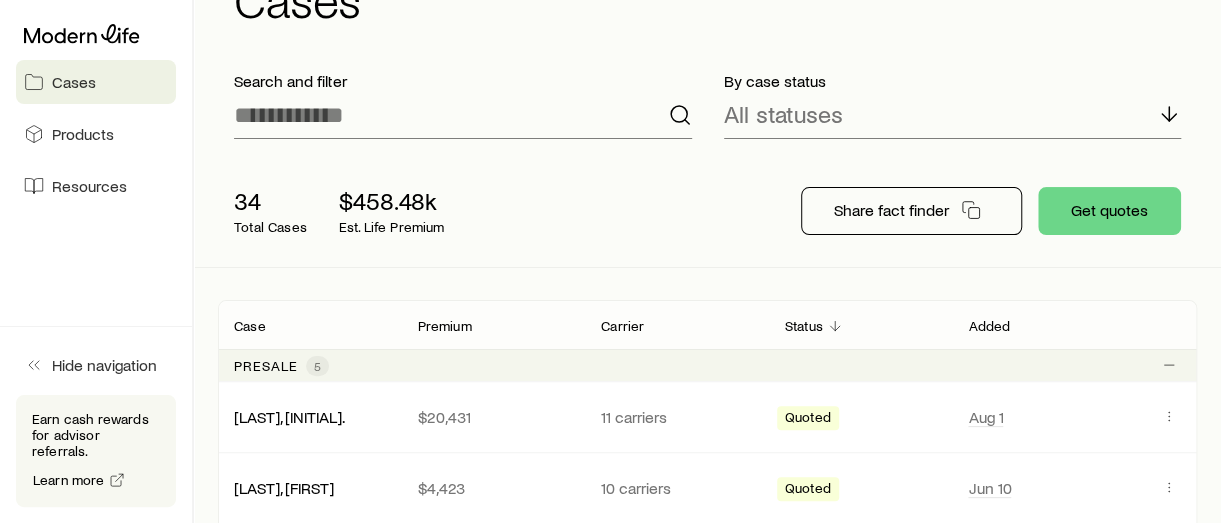 scroll, scrollTop: 0, scrollLeft: 0, axis: both 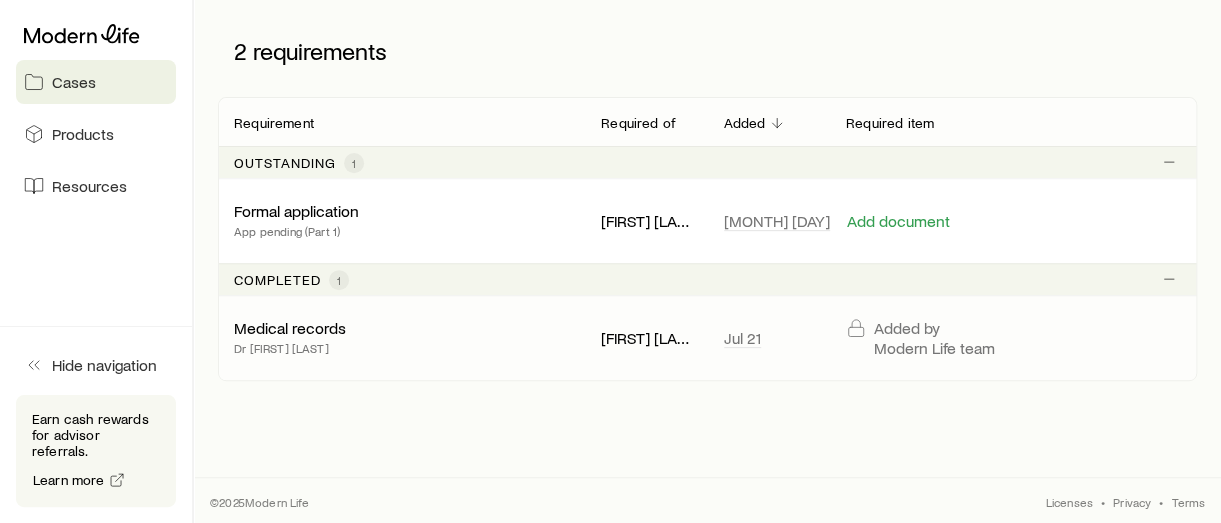 click on "Medical records" at bounding box center (290, 328) 